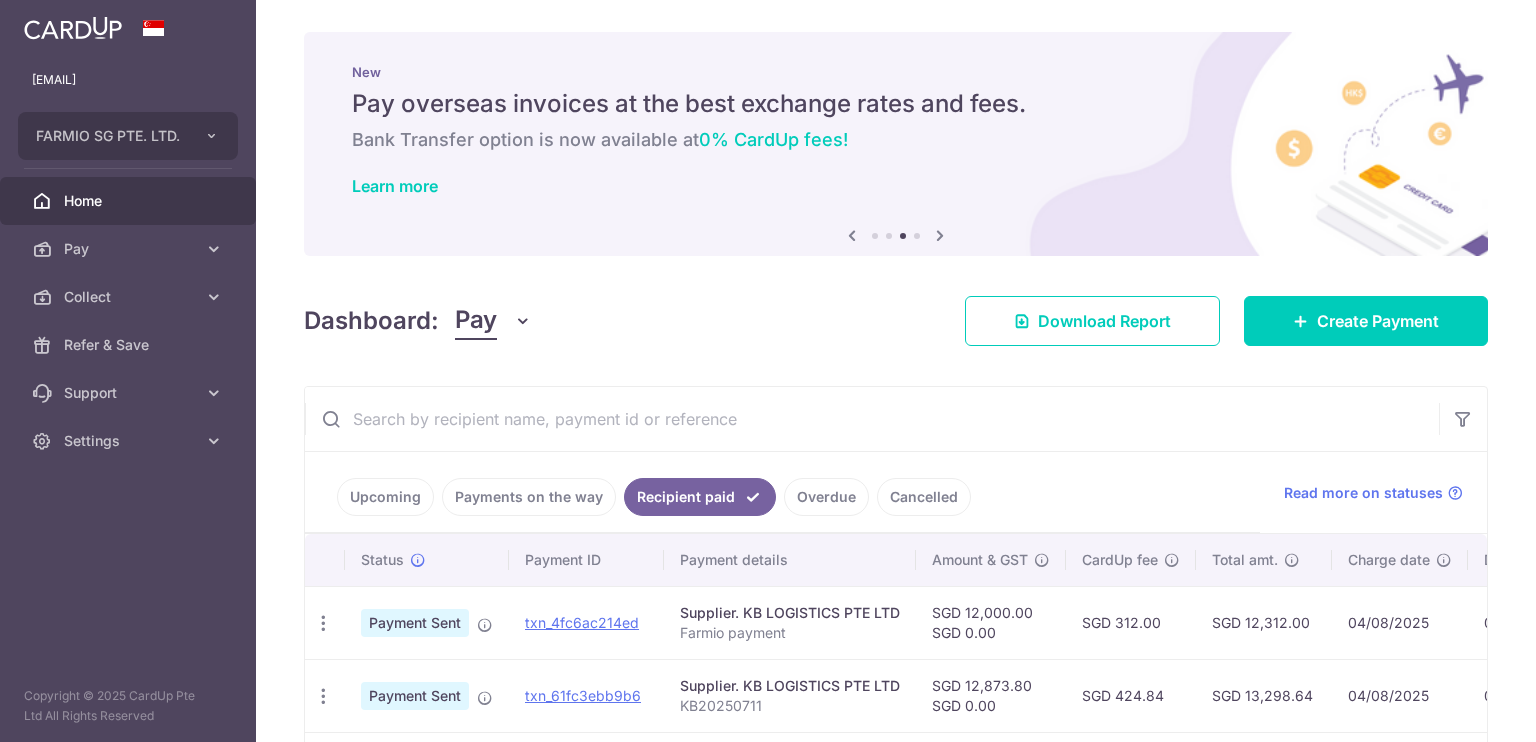 scroll, scrollTop: 0, scrollLeft: 0, axis: both 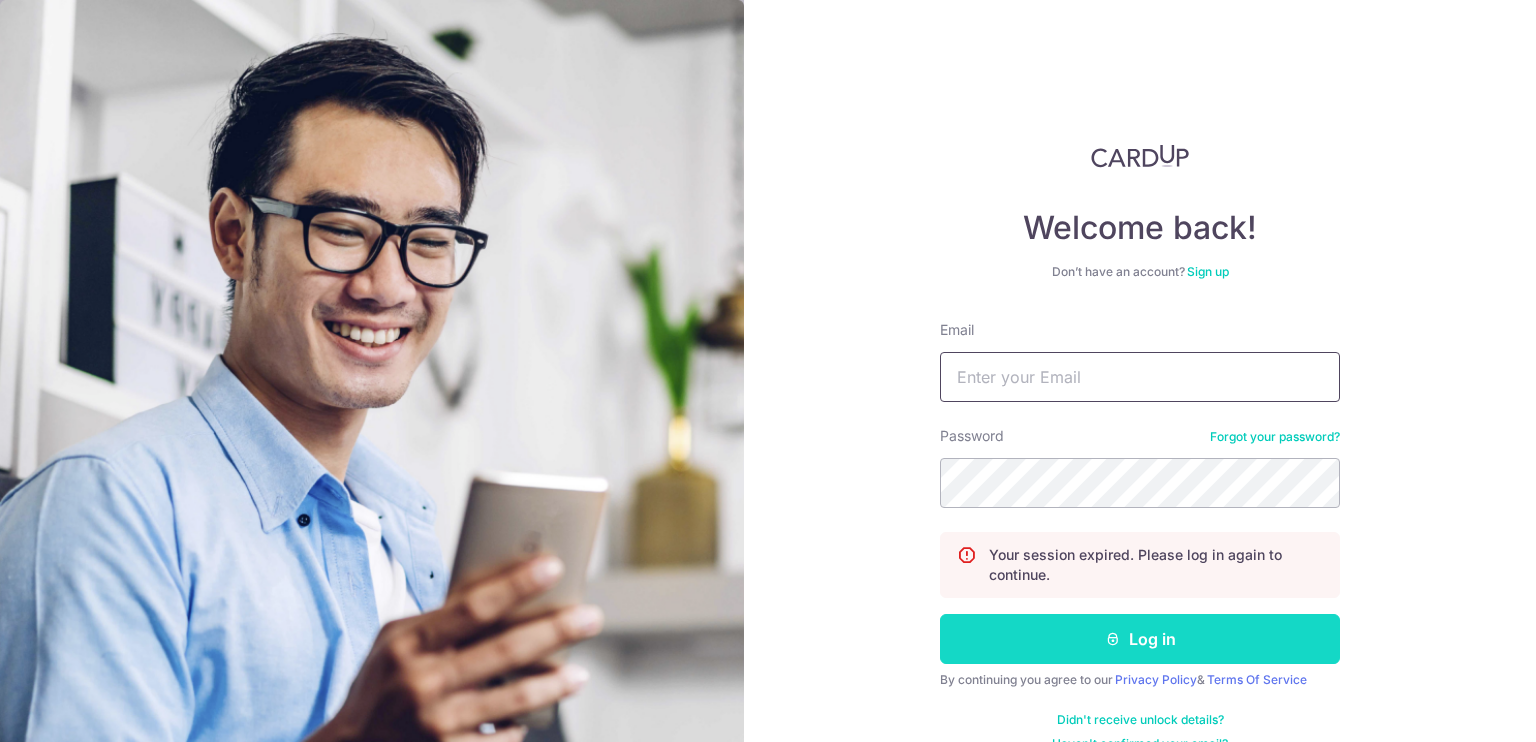 type on "[USERNAME]@example.com" 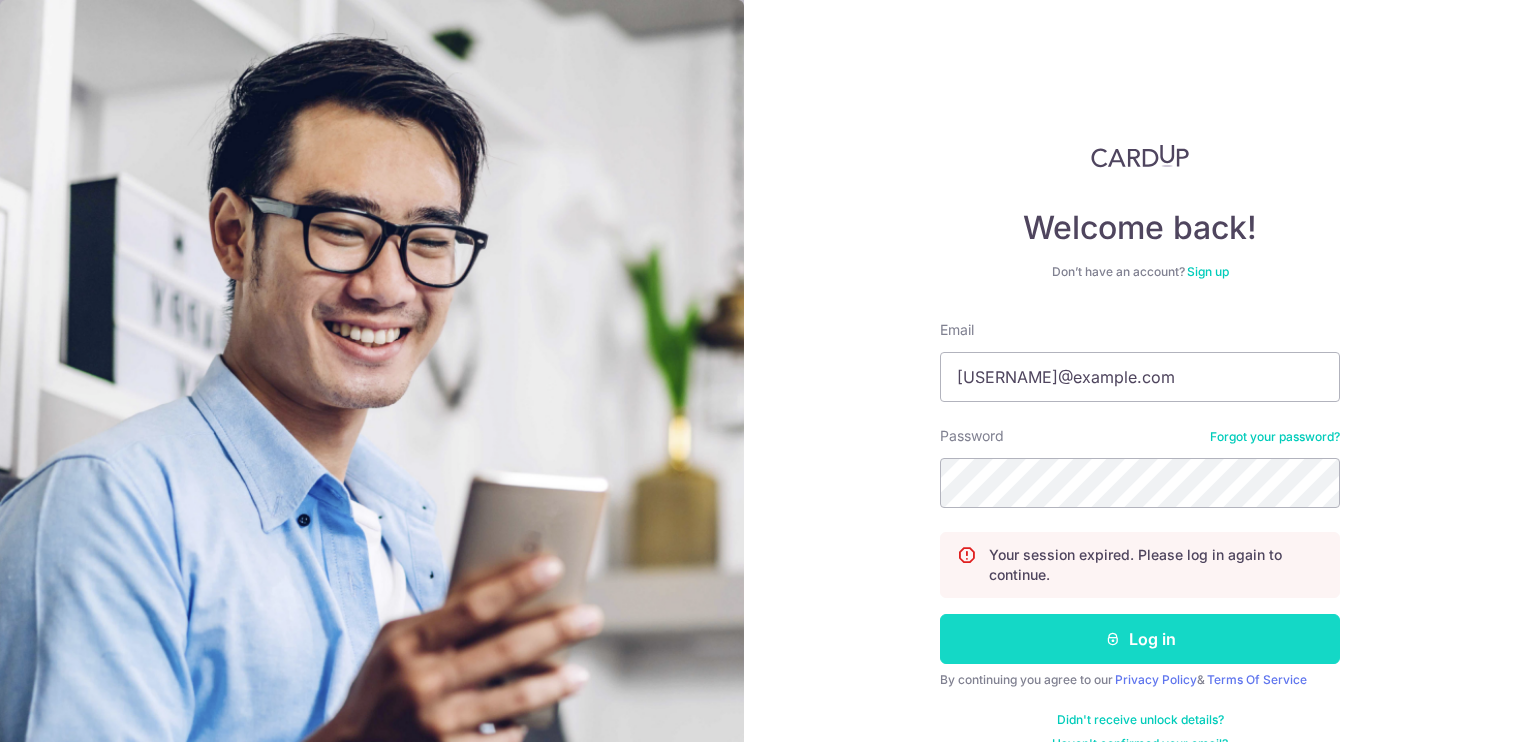click on "Log in" at bounding box center [1140, 639] 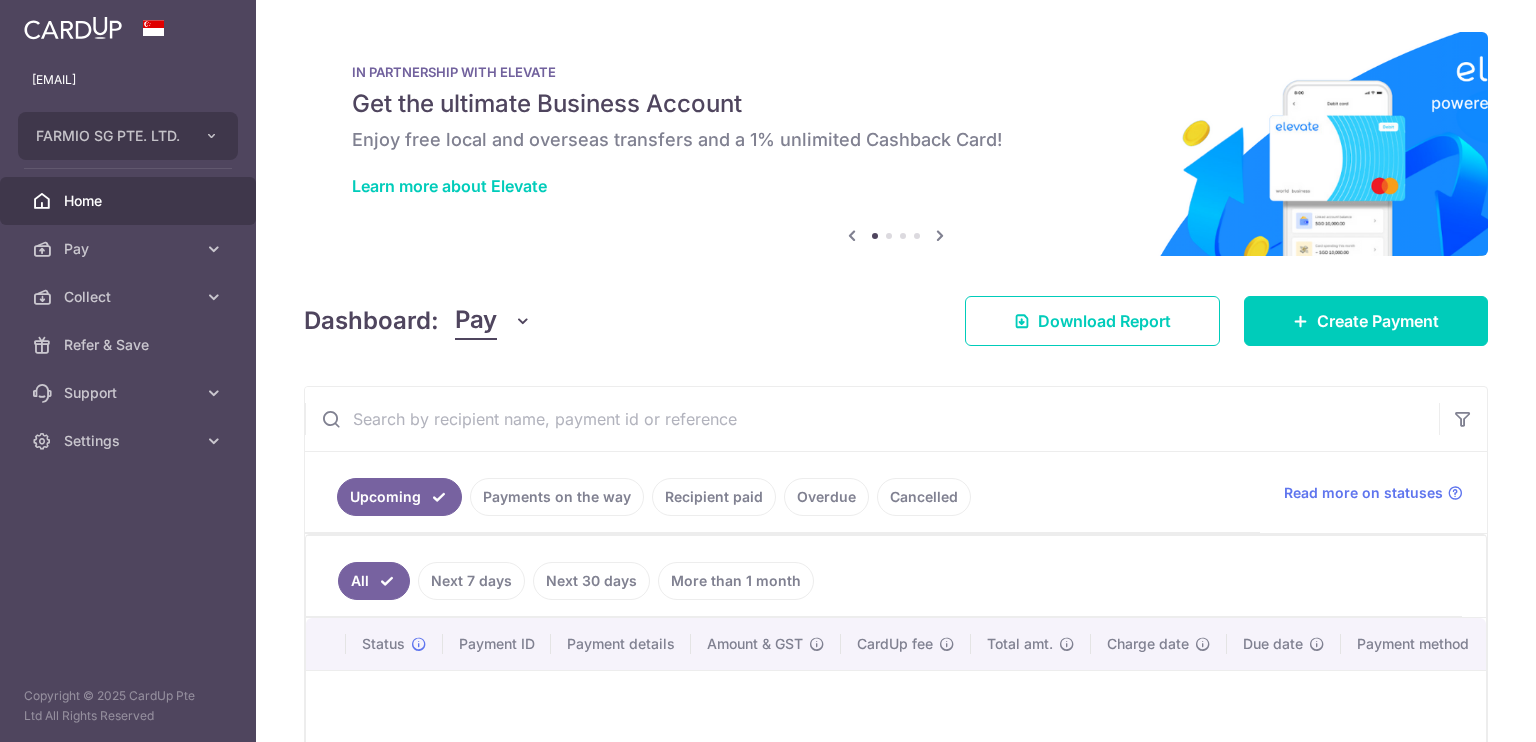 scroll, scrollTop: 0, scrollLeft: 0, axis: both 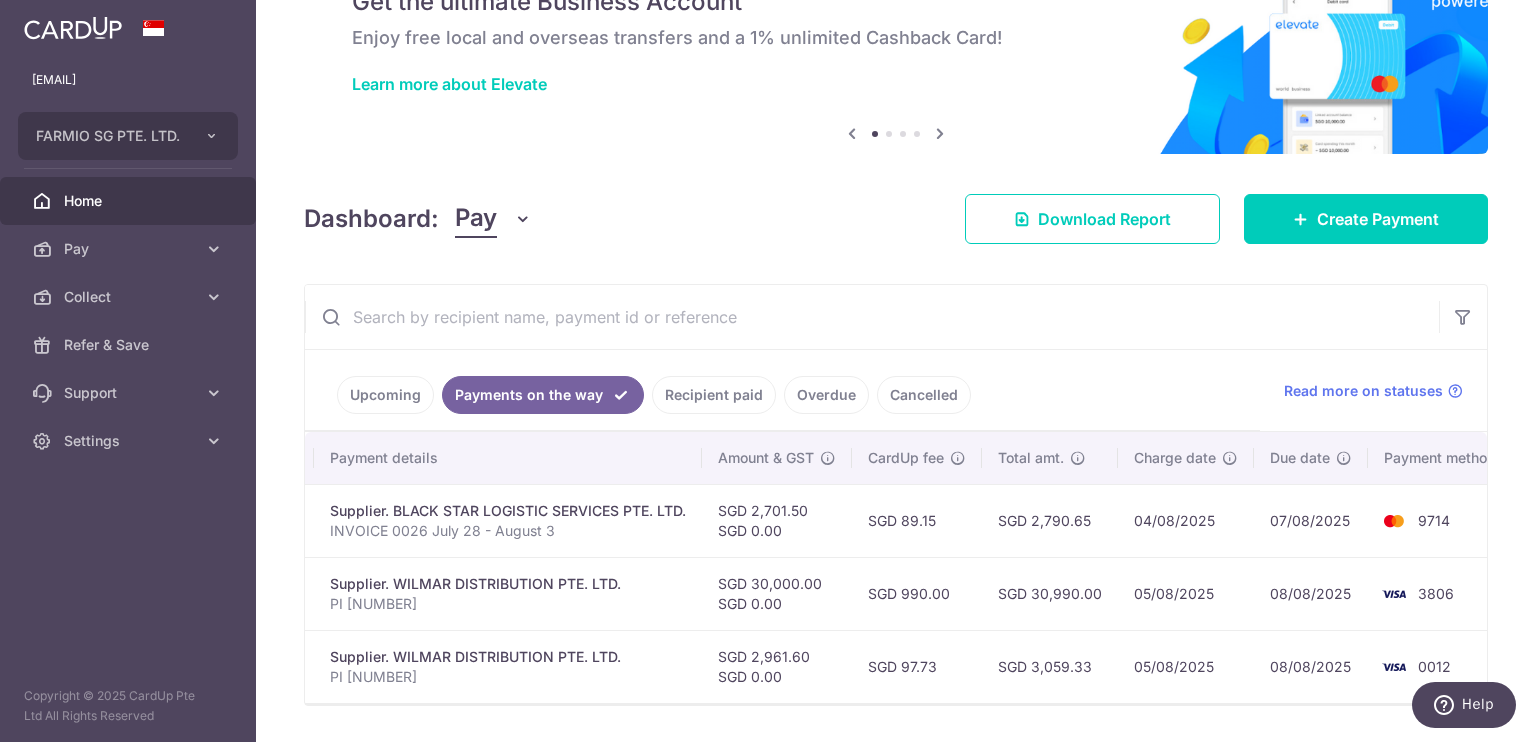 click on "Recipient paid" at bounding box center (714, 395) 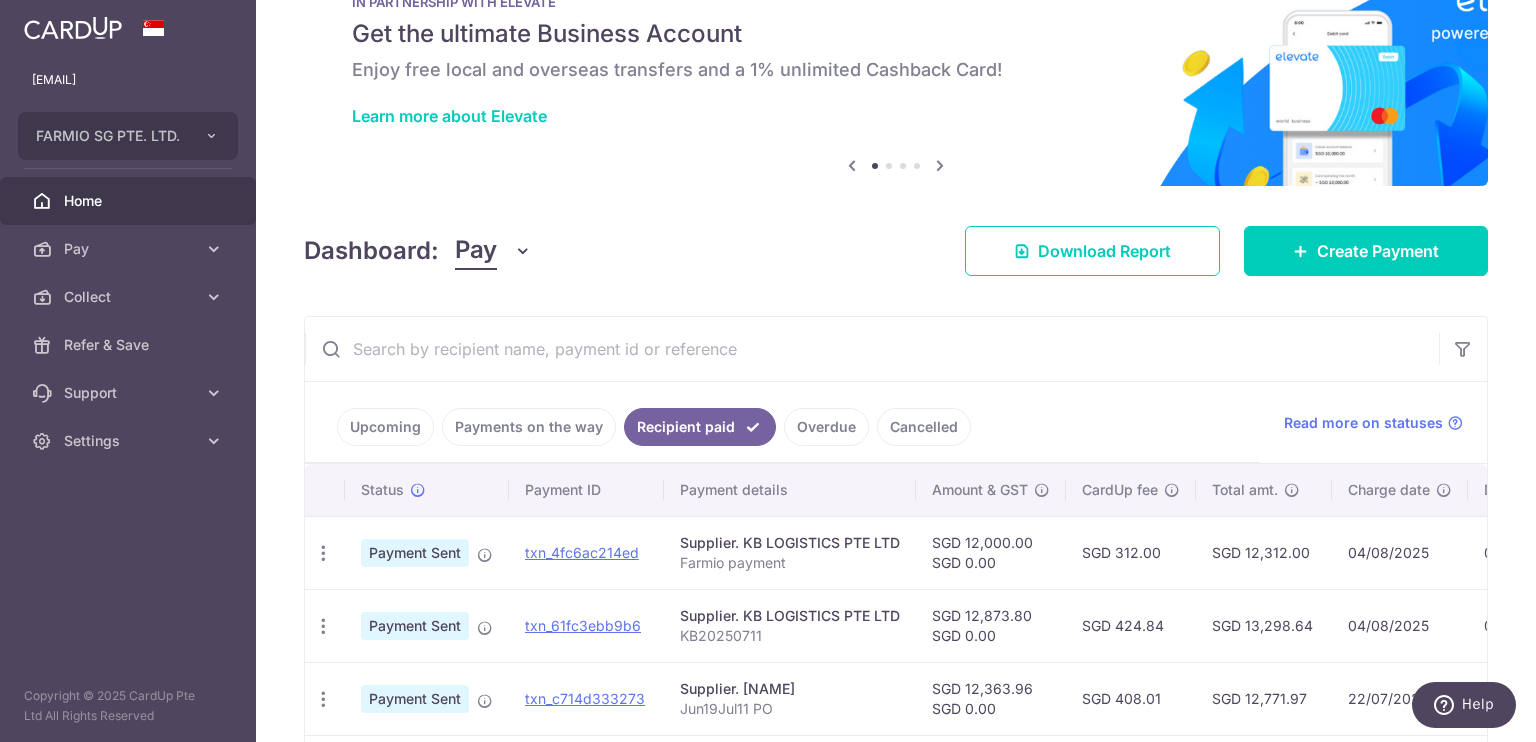 scroll, scrollTop: 102, scrollLeft: 0, axis: vertical 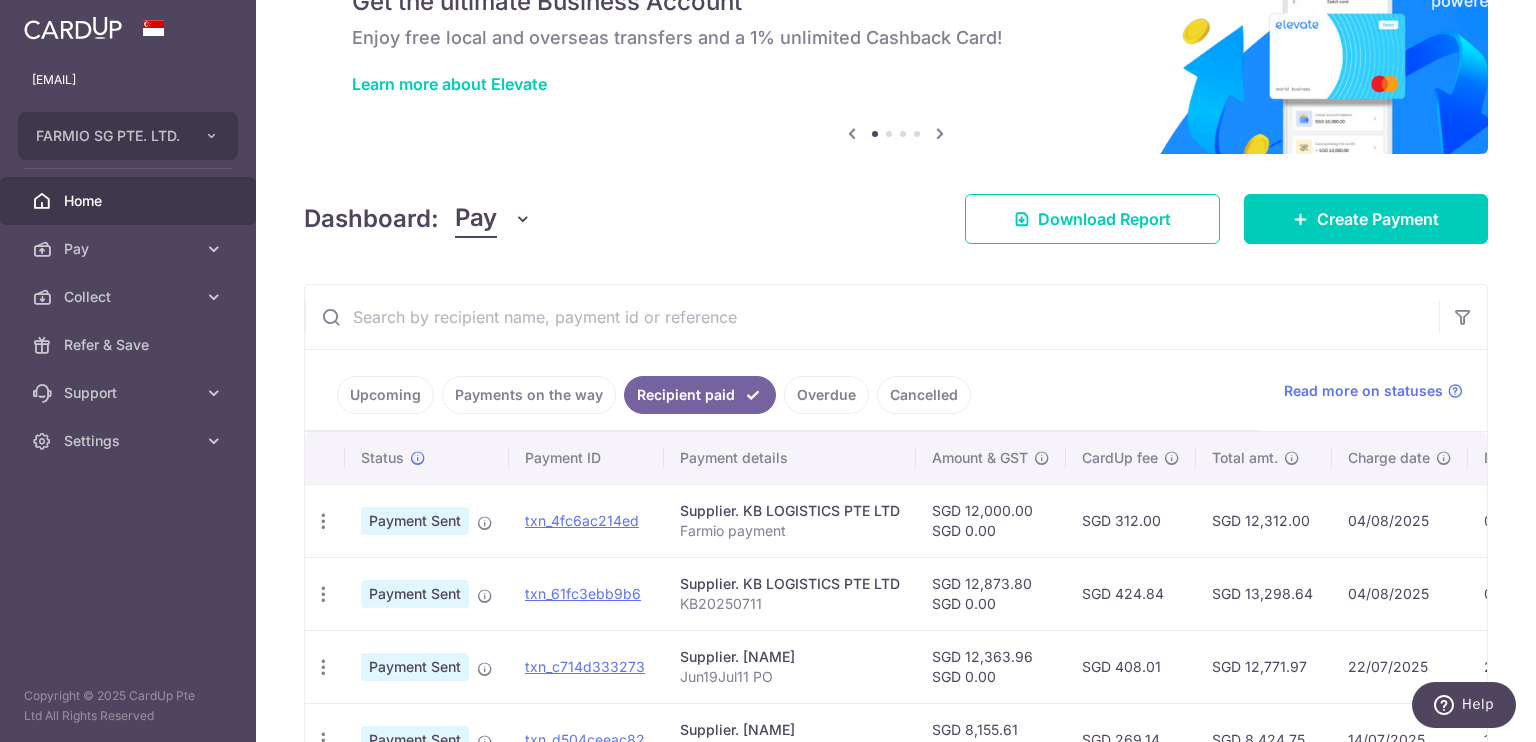 click on "Payments on the way" at bounding box center (529, 395) 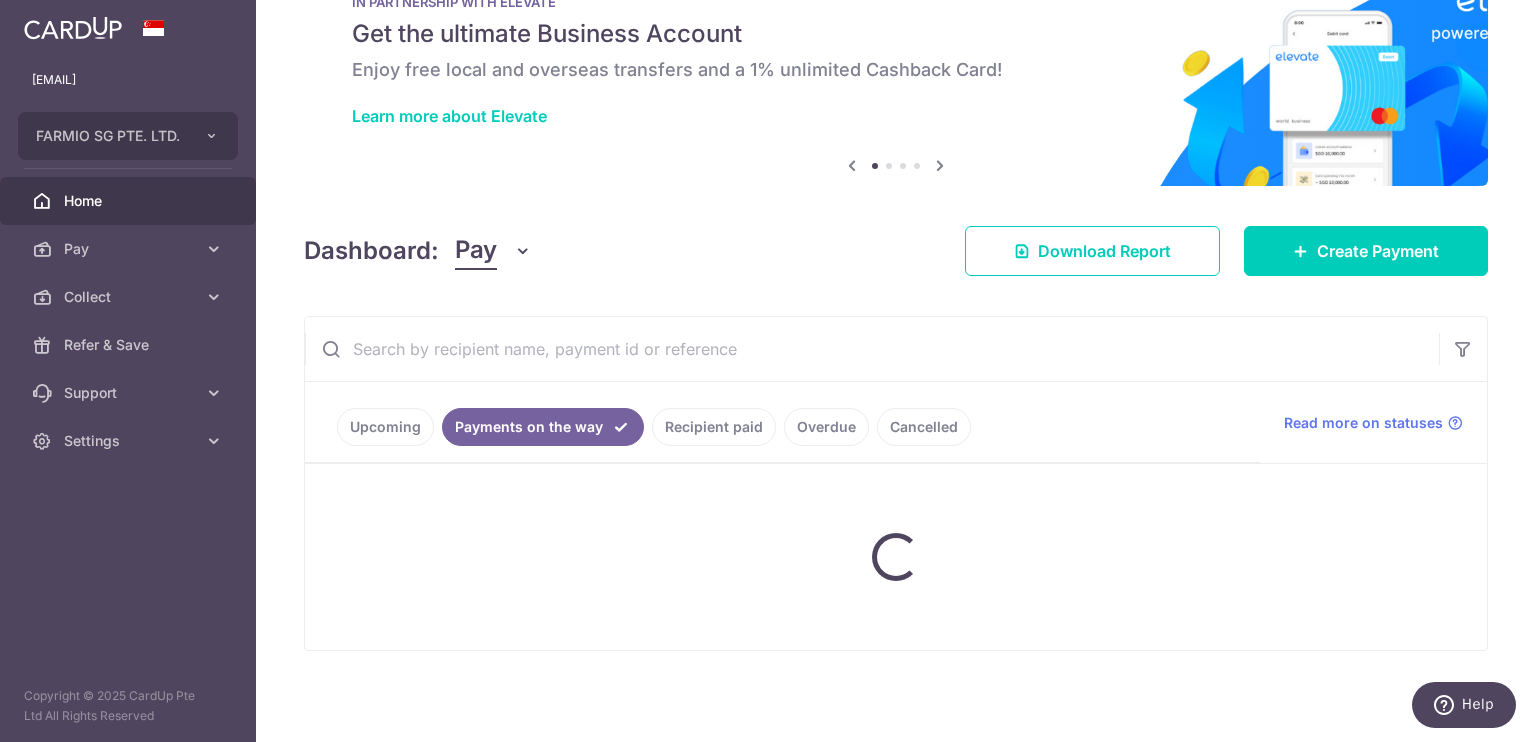 scroll, scrollTop: 102, scrollLeft: 0, axis: vertical 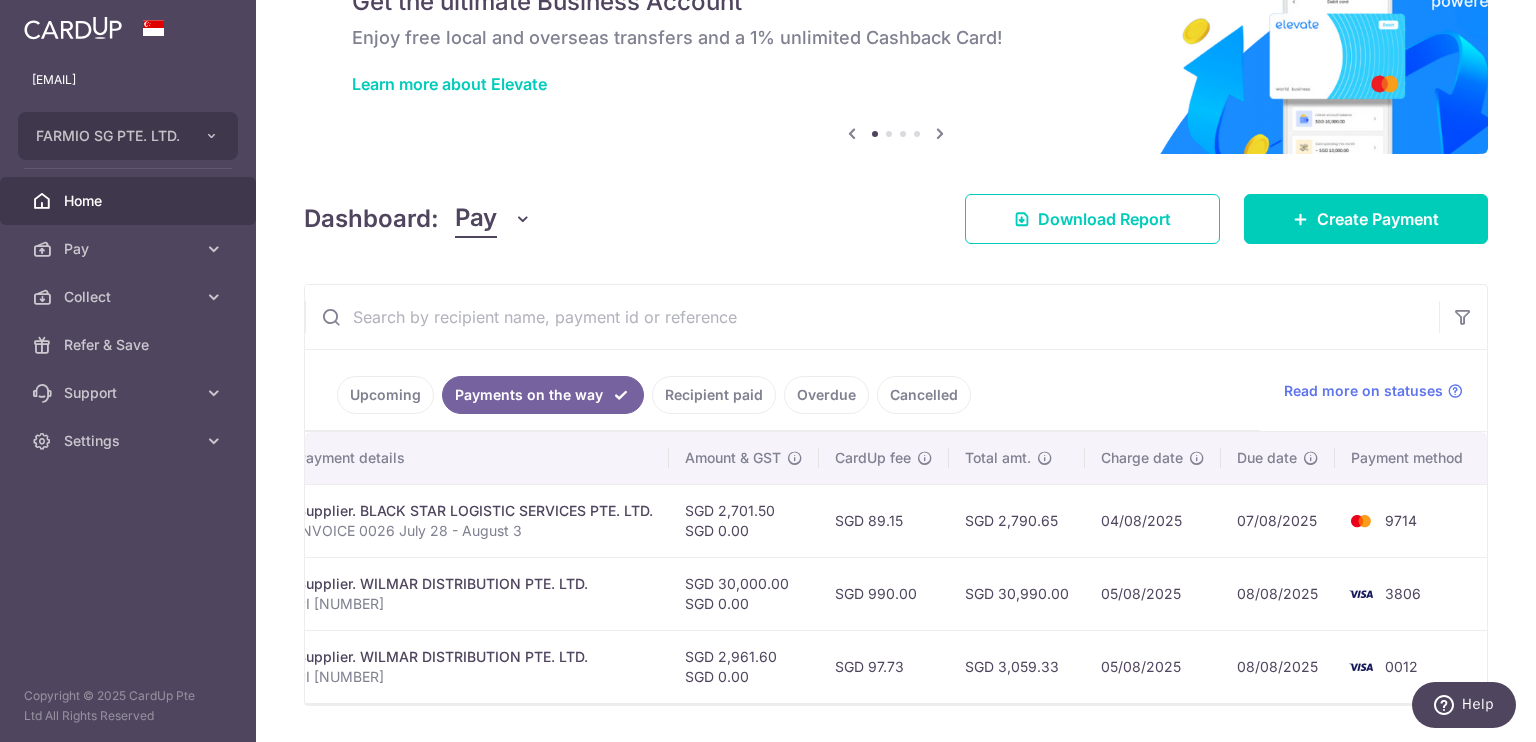 click on "Home" at bounding box center [128, 201] 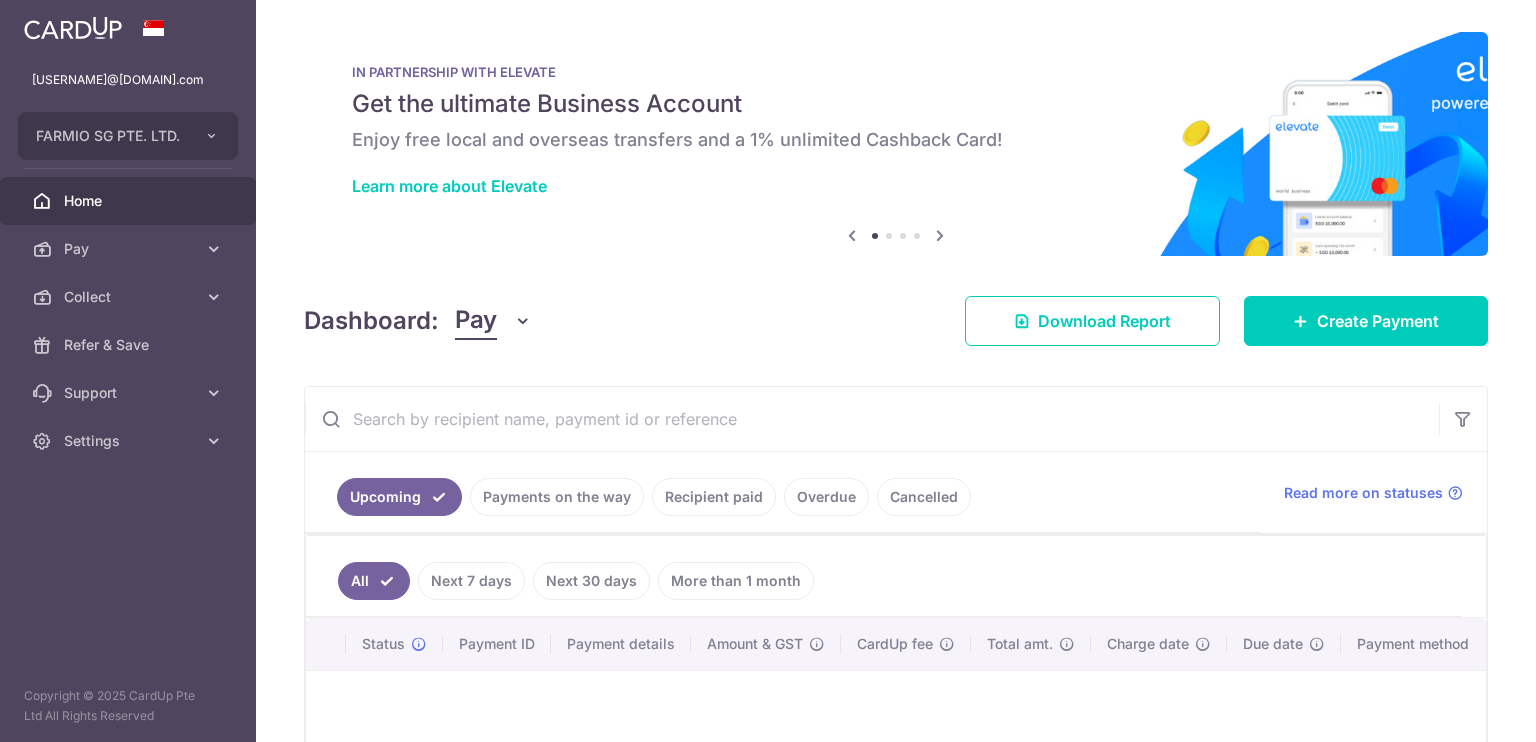 click on "Upcoming
Payments on the way
Recipient paid
Overdue
Cancelled" at bounding box center (782, 492) 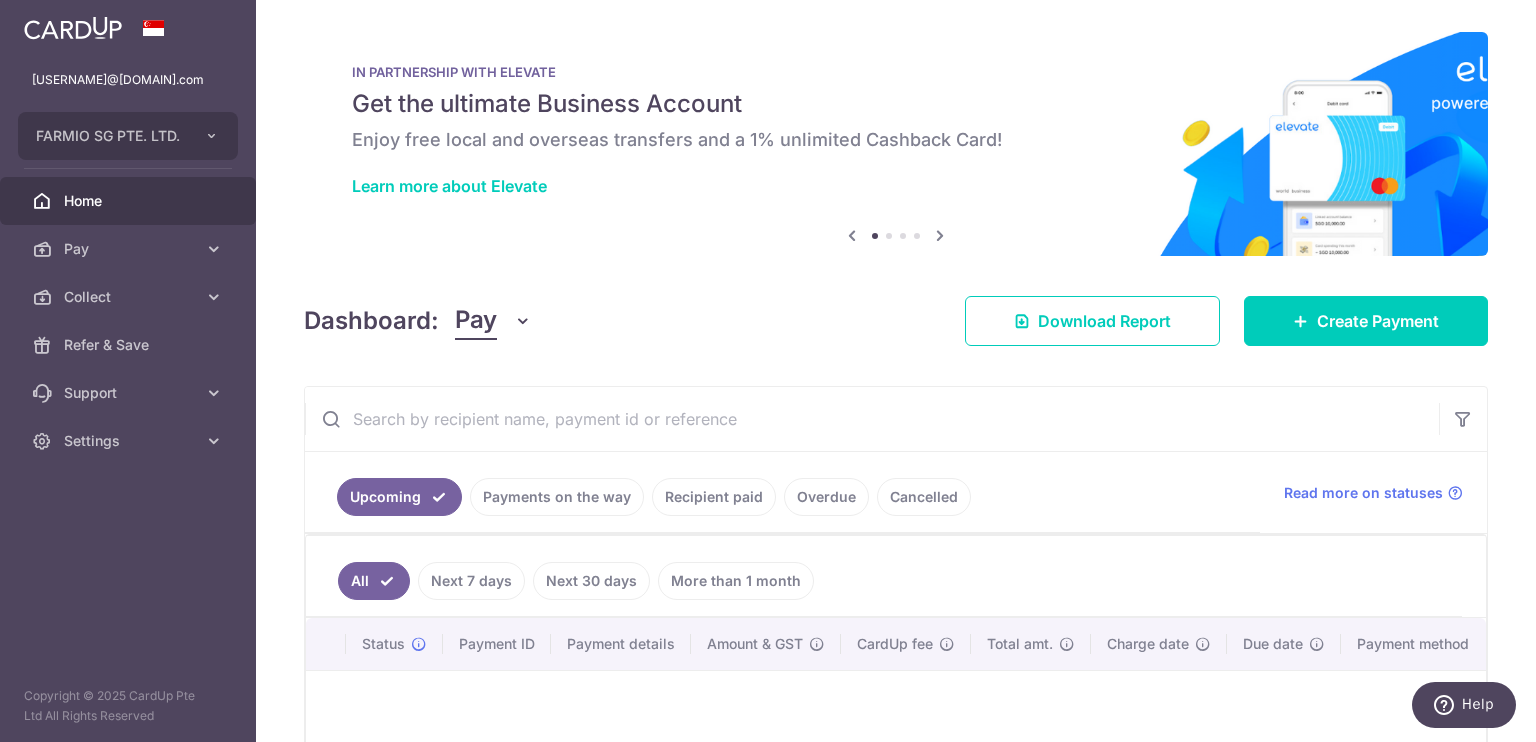 scroll, scrollTop: 0, scrollLeft: 0, axis: both 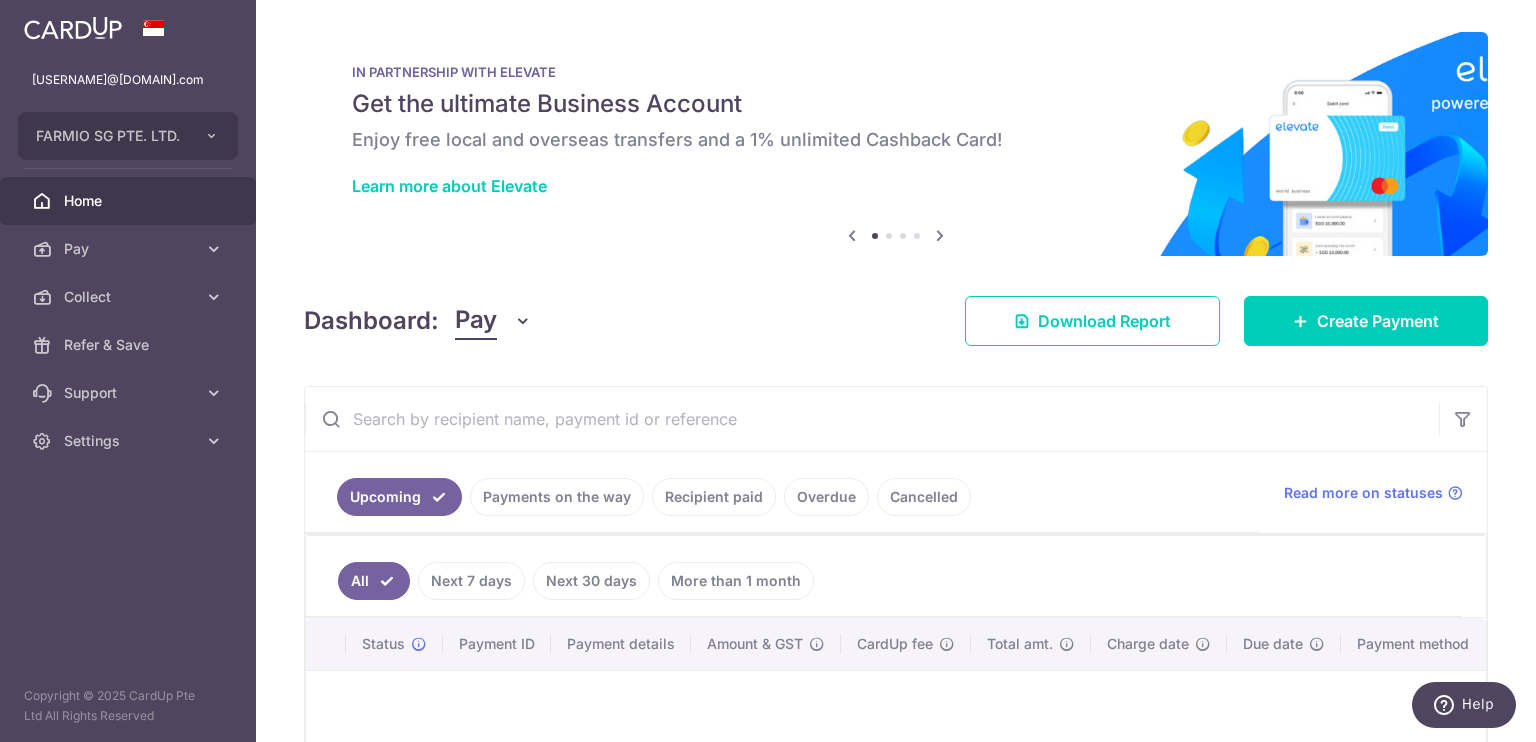 click on "Payments on the way" at bounding box center [557, 497] 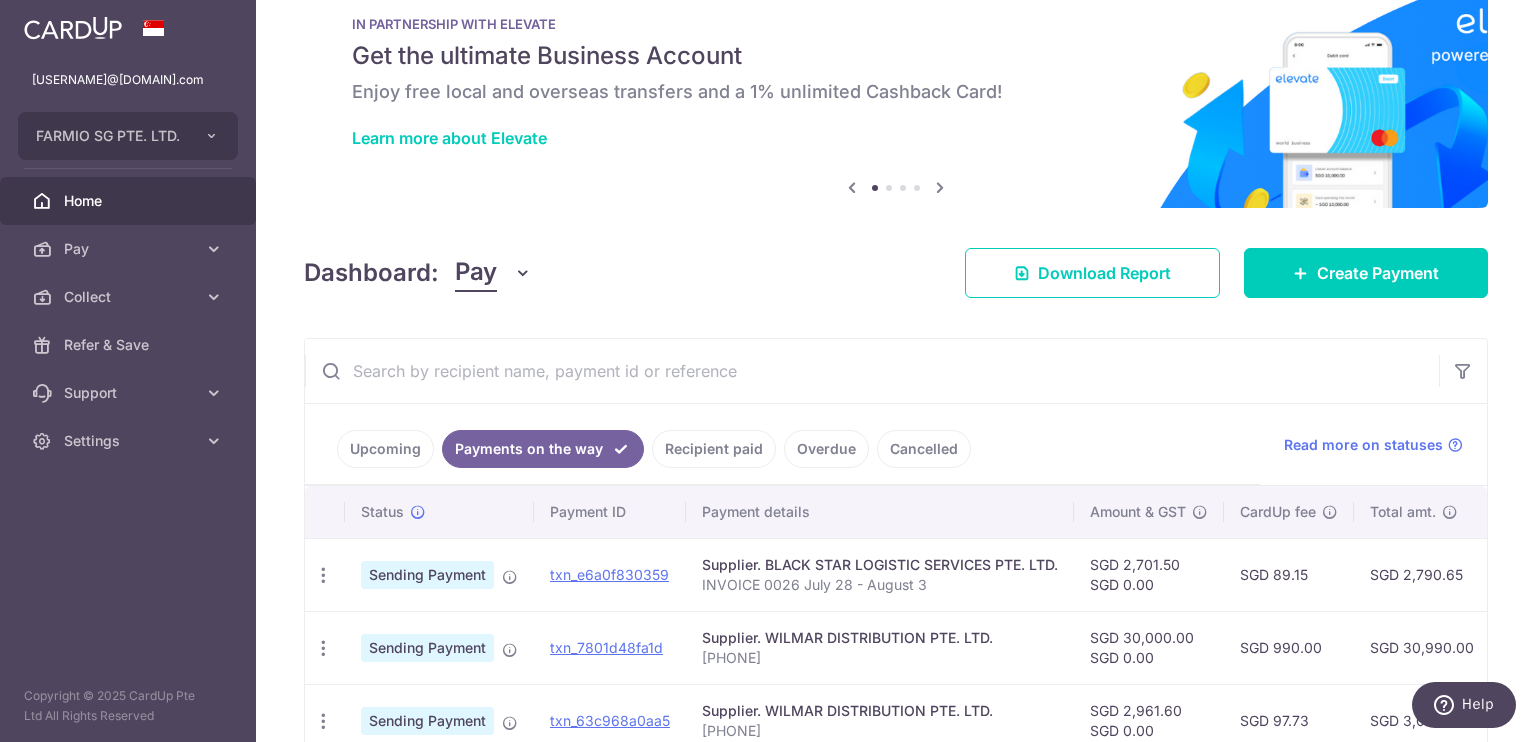 scroll, scrollTop: 167, scrollLeft: 0, axis: vertical 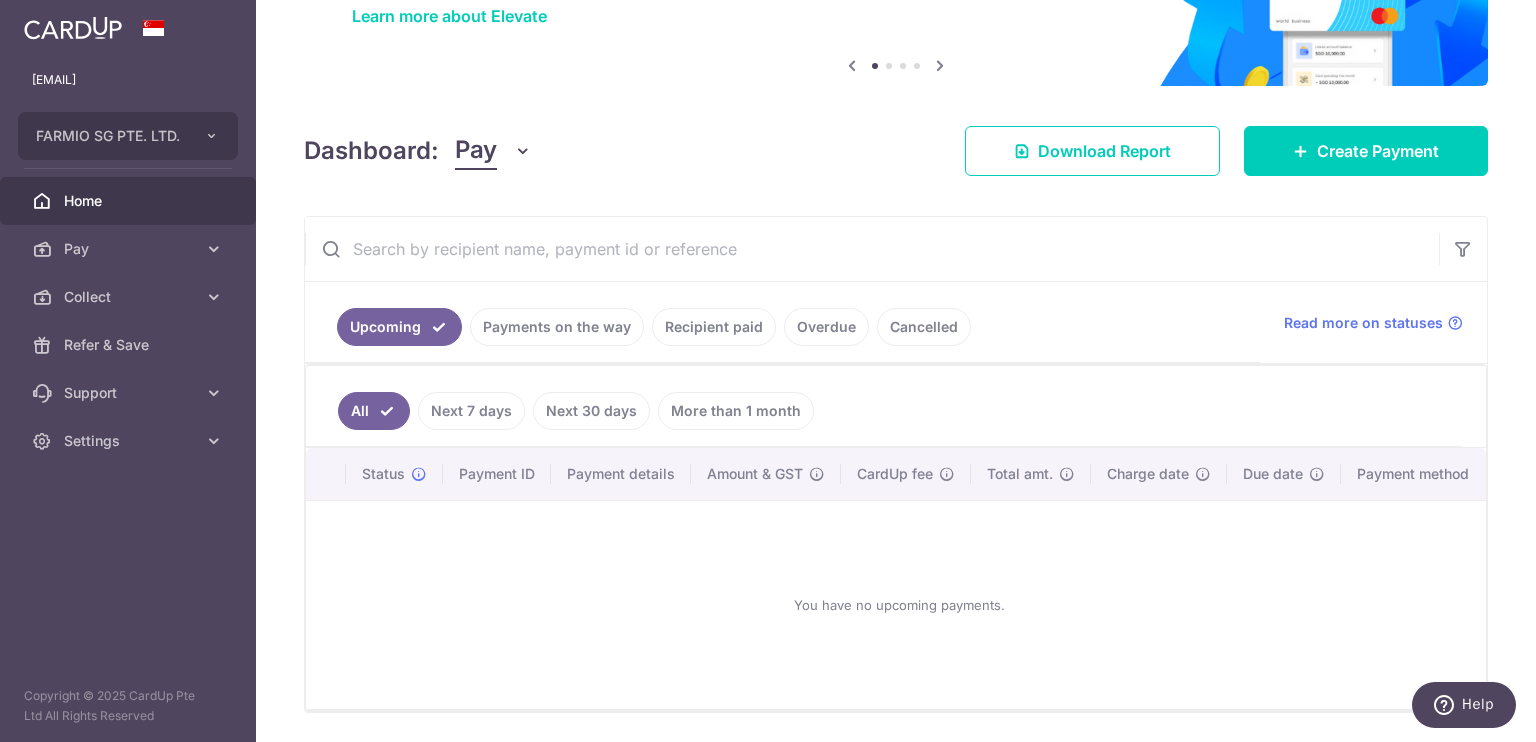 click on "Payments on the way" at bounding box center (557, 327) 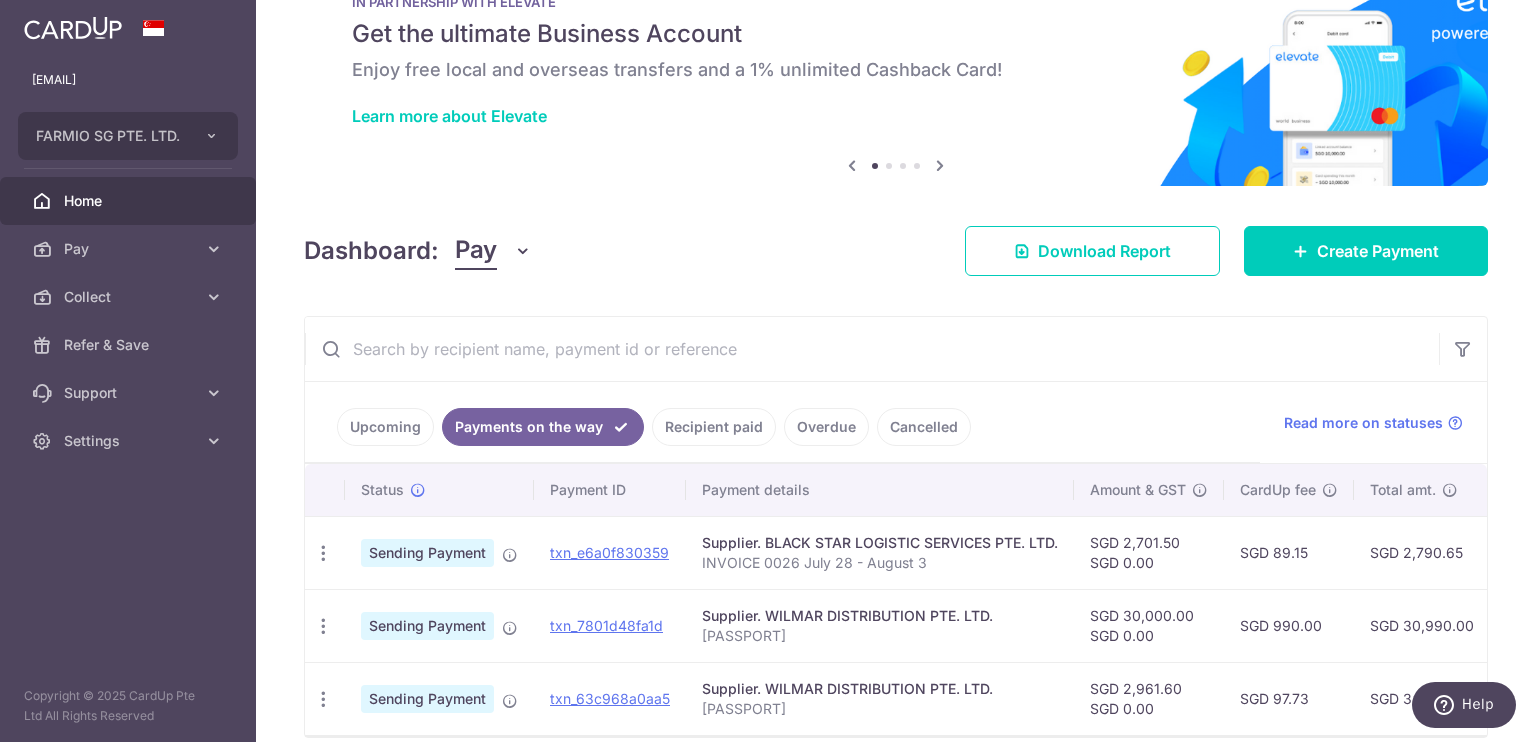 scroll, scrollTop: 167, scrollLeft: 0, axis: vertical 